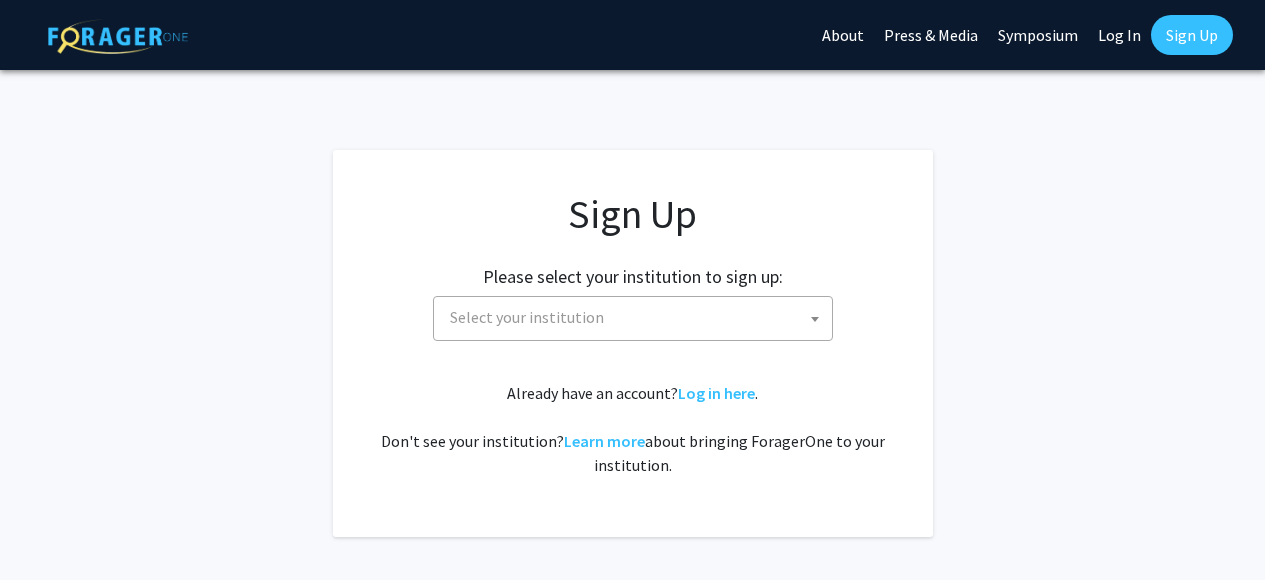 scroll, scrollTop: 0, scrollLeft: 0, axis: both 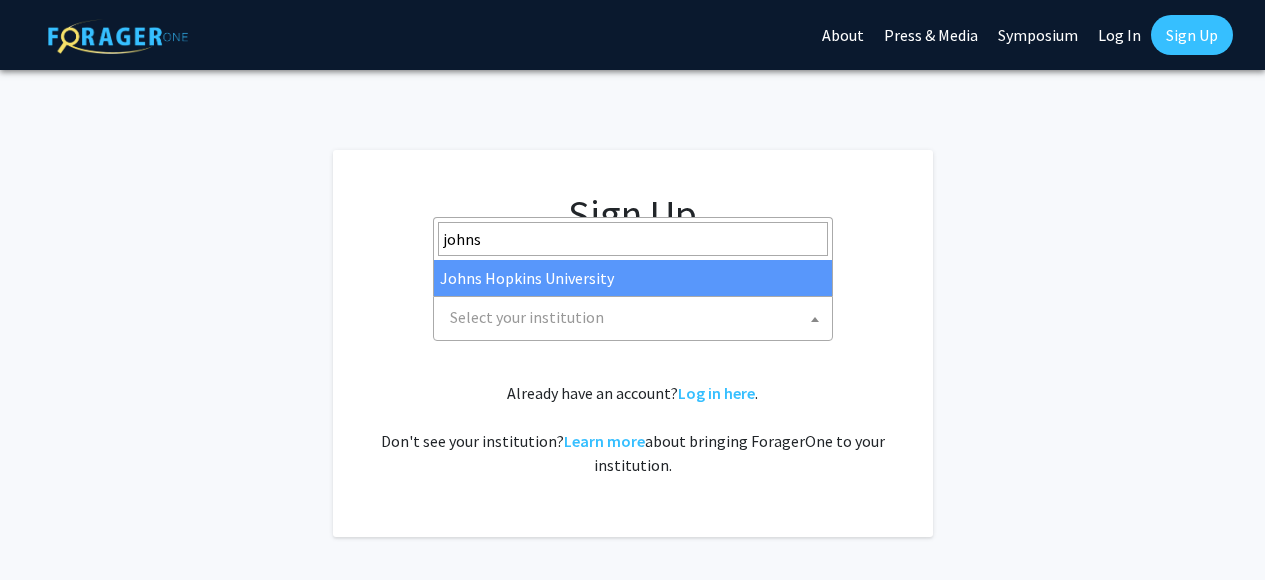 type on "johns" 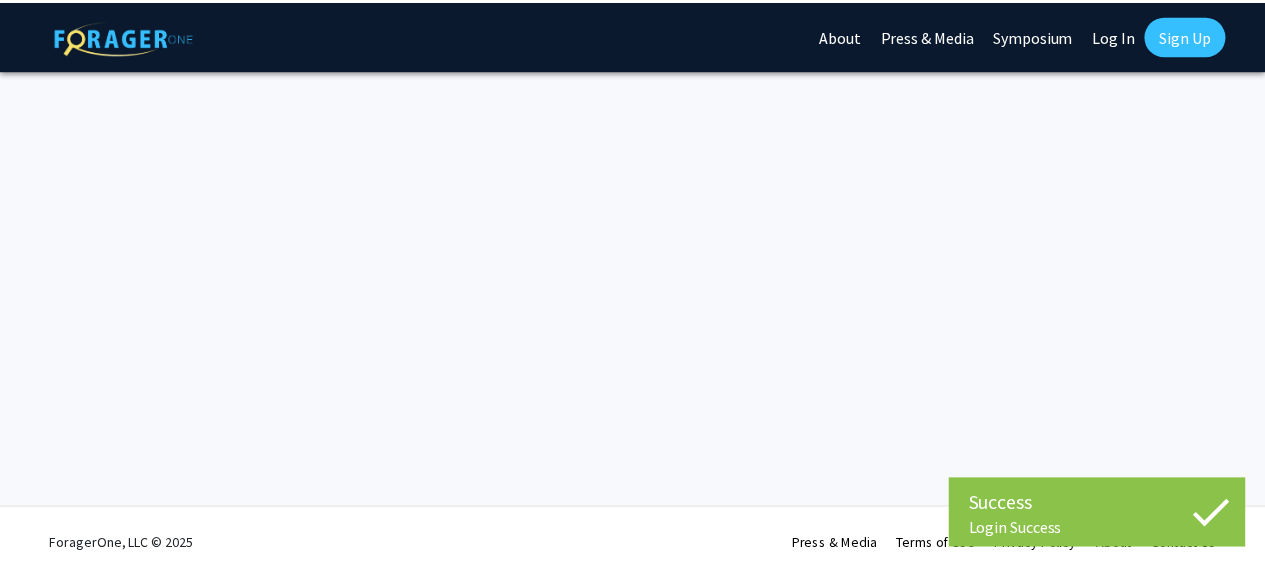 scroll, scrollTop: 0, scrollLeft: 0, axis: both 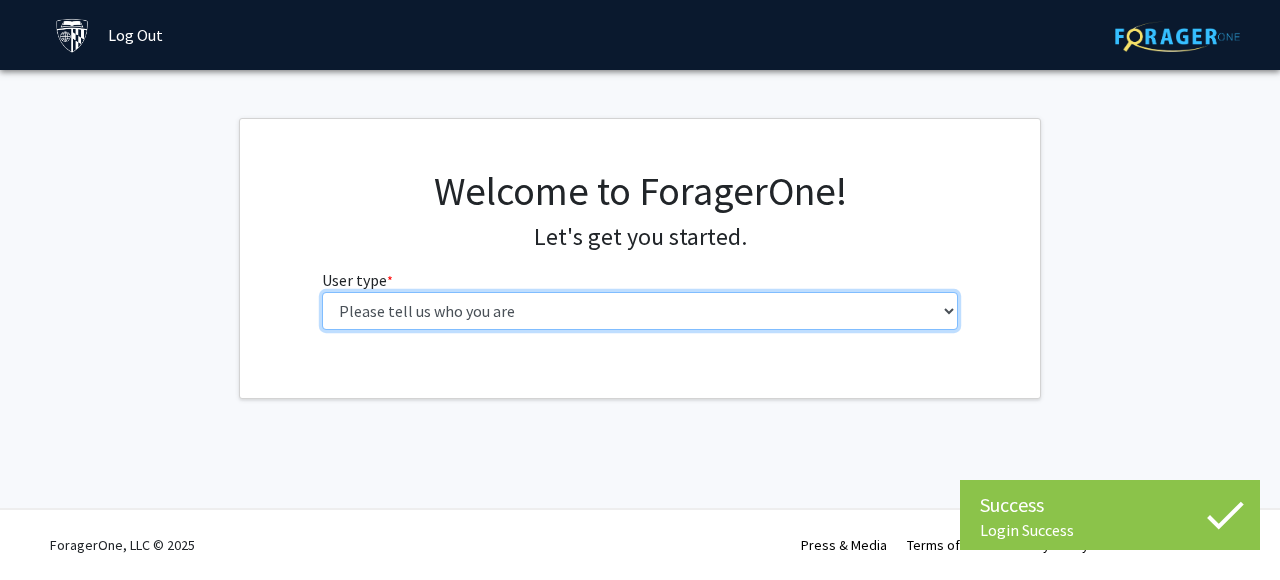 click on "Please tell us who you are  Undergraduate Student   Master's Student   Doctoral Candidate (PhD, MD, DMD, PharmD, etc.)   Postdoctoral Researcher / Research Staff / Medical Resident / Medical Fellow   Faculty   Administrative Staff" at bounding box center (640, 311) 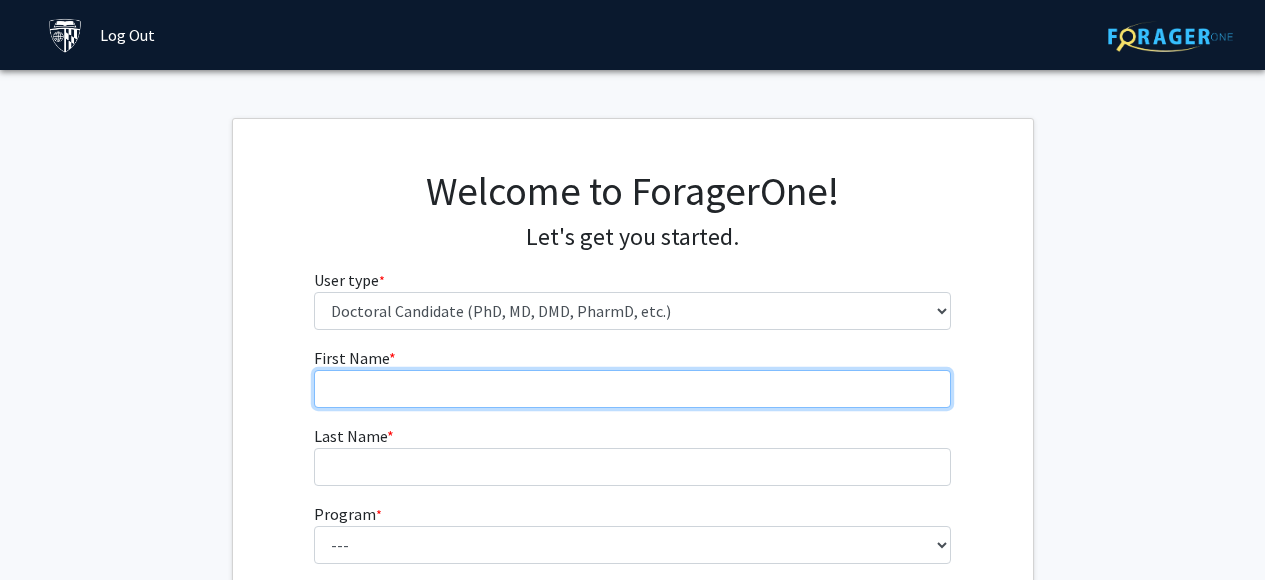 click on "First Name * required" at bounding box center (632, 389) 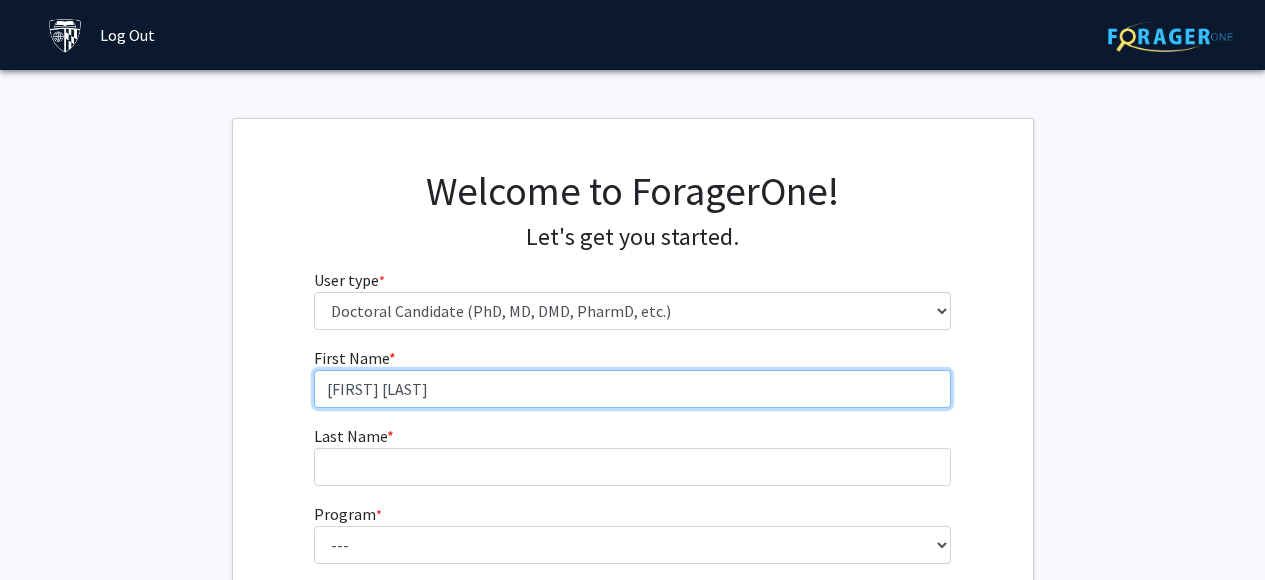 type on "[FIRST] [LAST]" 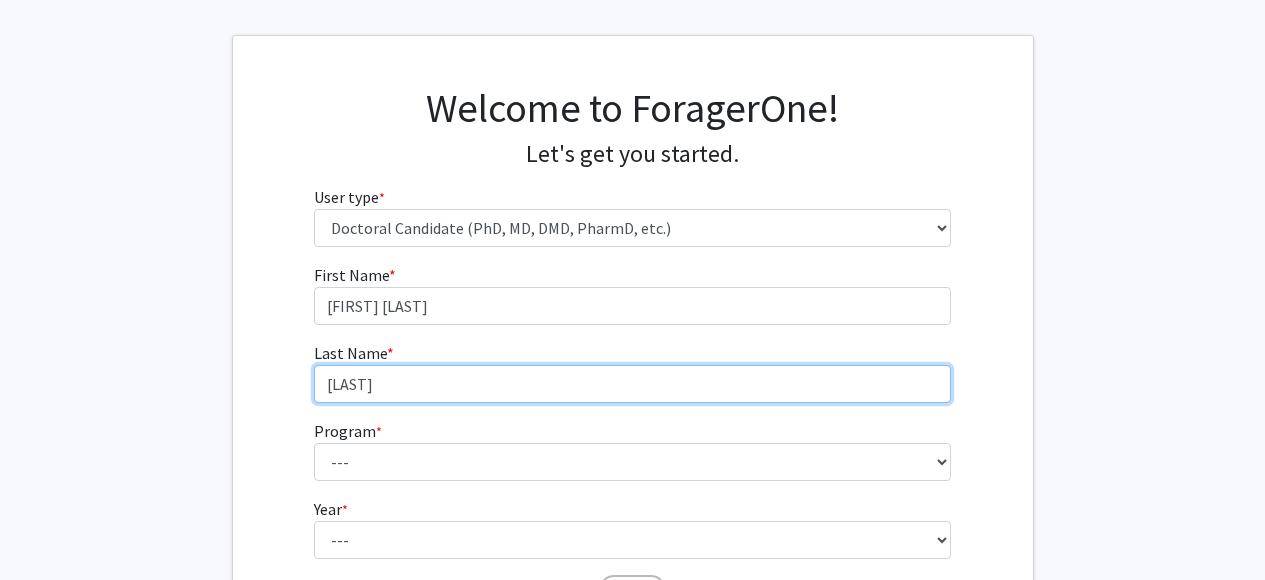 scroll, scrollTop: 225, scrollLeft: 0, axis: vertical 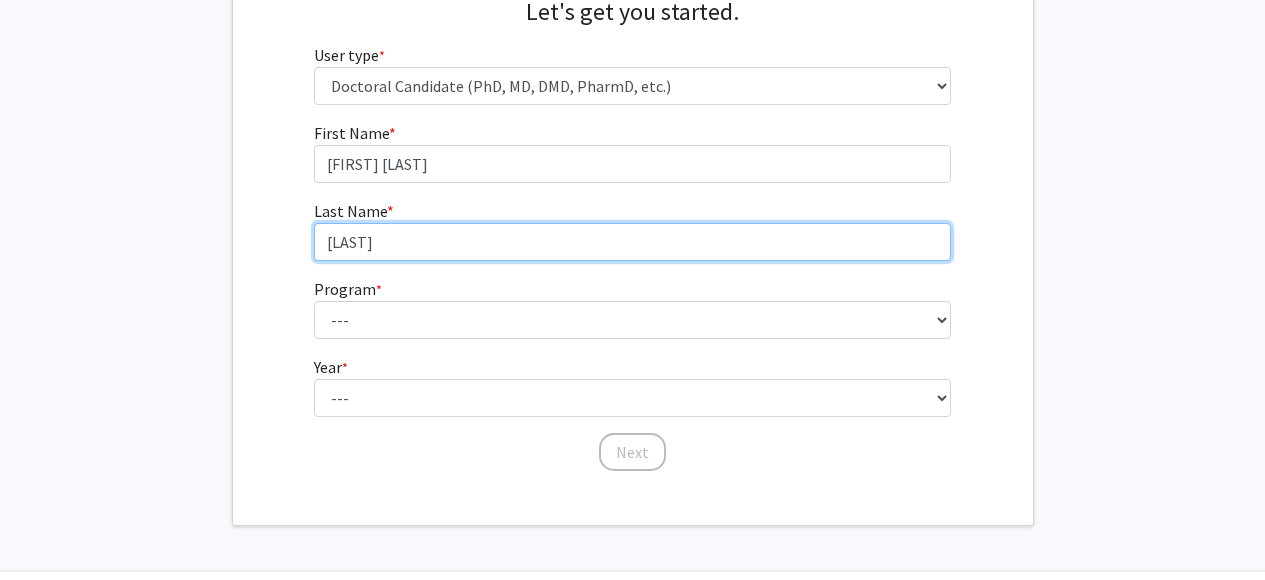 type on "[LAST]" 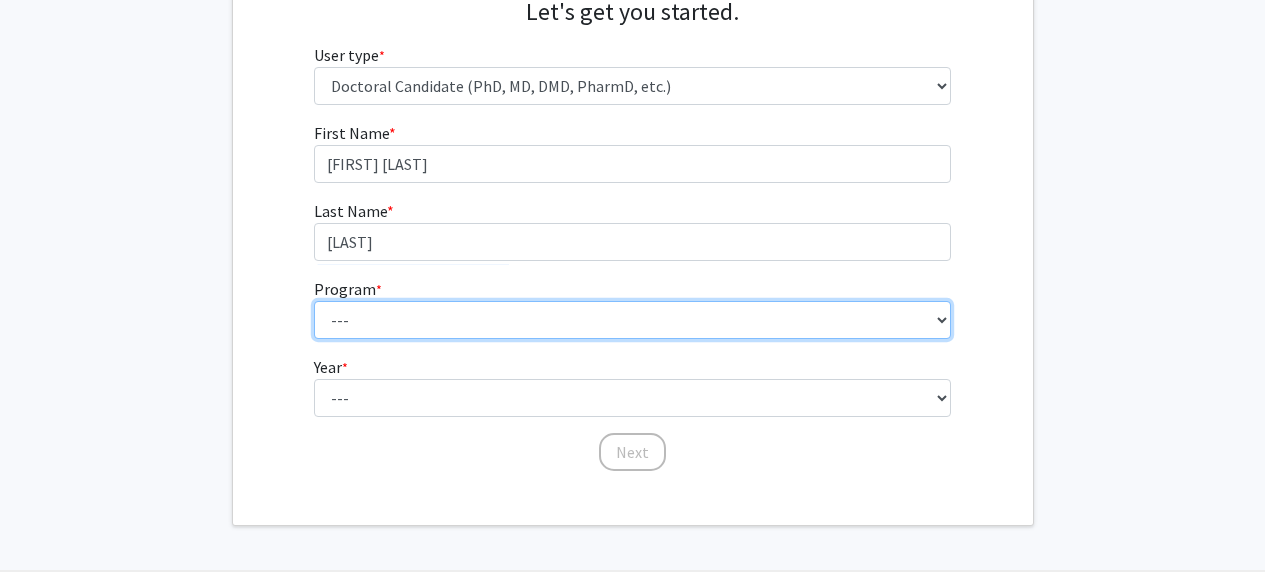 click on "---  Adult-Gerontological Acute Care Nurse Practitioner   Adult-Gerontological Critical Care Clinical Nurse Specialist   Adult-Gerontological Health Clinical Nurse Specialist   Adult-Gerontological Primary Care Nurse Practitioner   Anthropology   Applied Mathematics and Statistics   Biochemistry and Molecular Biology   Biochemistry, Cellular and Molecular Biology   Biological Chemistry   Biomedical Engineering   Biostatistics   Cellular and Molecular Medicine   Cellular and Molecular Physiology   Cellular, Molecular, Developmental Biology and Biophysics   Chemical and Biomolecular Engineering   Chemistry   Civil Engineering   Classics   Cognitive Science   Composition   Computer Science   Doctor of Medicine   Doctor of Nursing Practice   Doctor of Public Health   Earth and Planetary Sciences   Economics   Education   Electrical and Computer Engineering   Engineering   English   Environmental Health   Epidemiology   Family Primary Care Nurse Practitioner   Functional Anatomy and Evolution   Guitar   History" at bounding box center [632, 320] 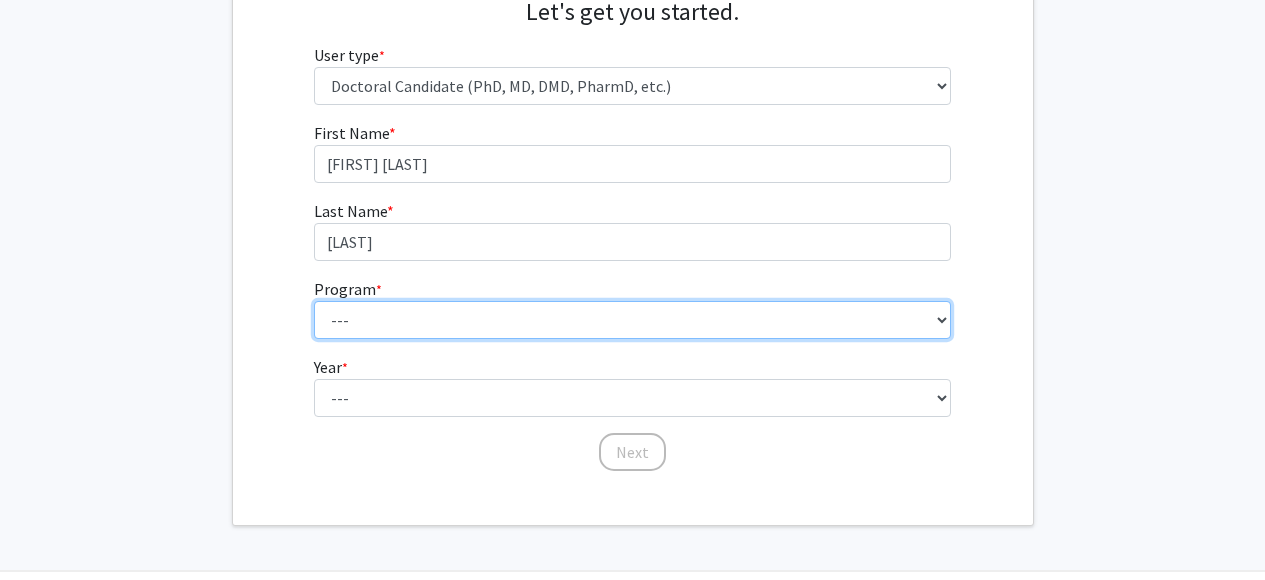 select on "[TIME]" 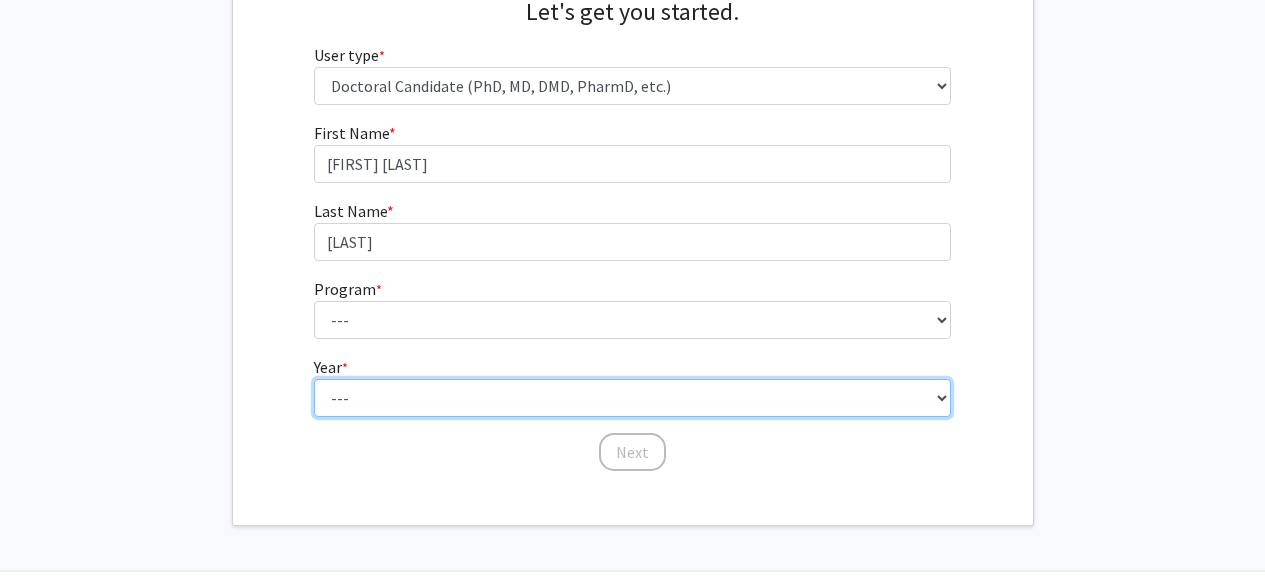 click on "---  First Year   Second Year   Third Year   Fourth Year   Fifth Year   Sixth Year   Seventh Year   Eighth Year   Ninth Year   Tenth Year" at bounding box center (632, 398) 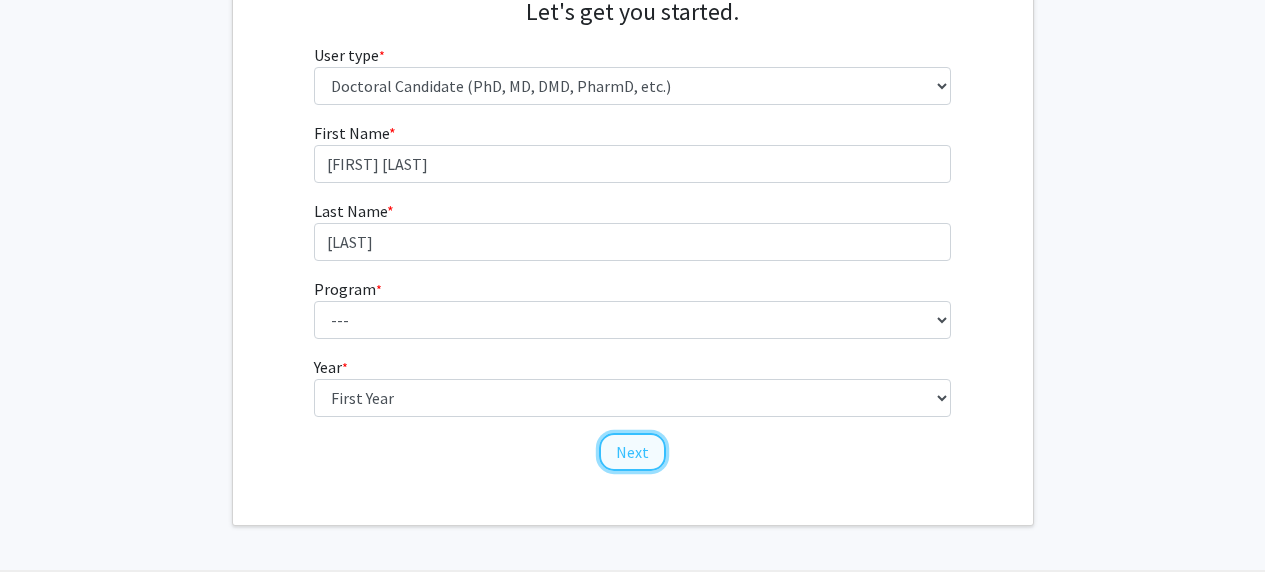 click on "Next" 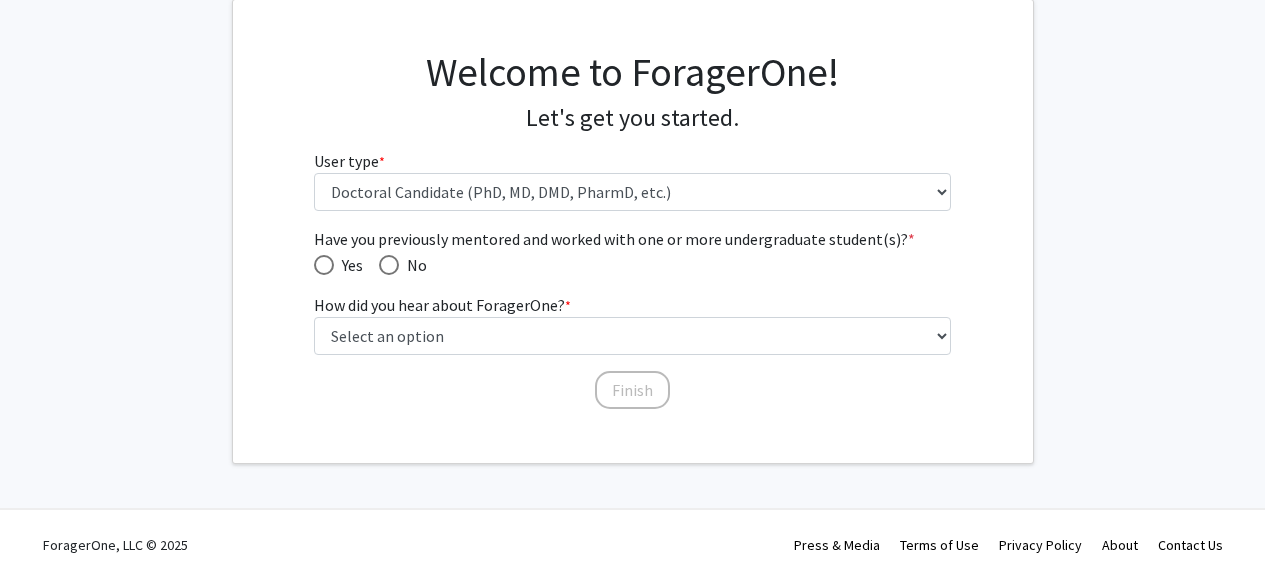 scroll, scrollTop: 118, scrollLeft: 0, axis: vertical 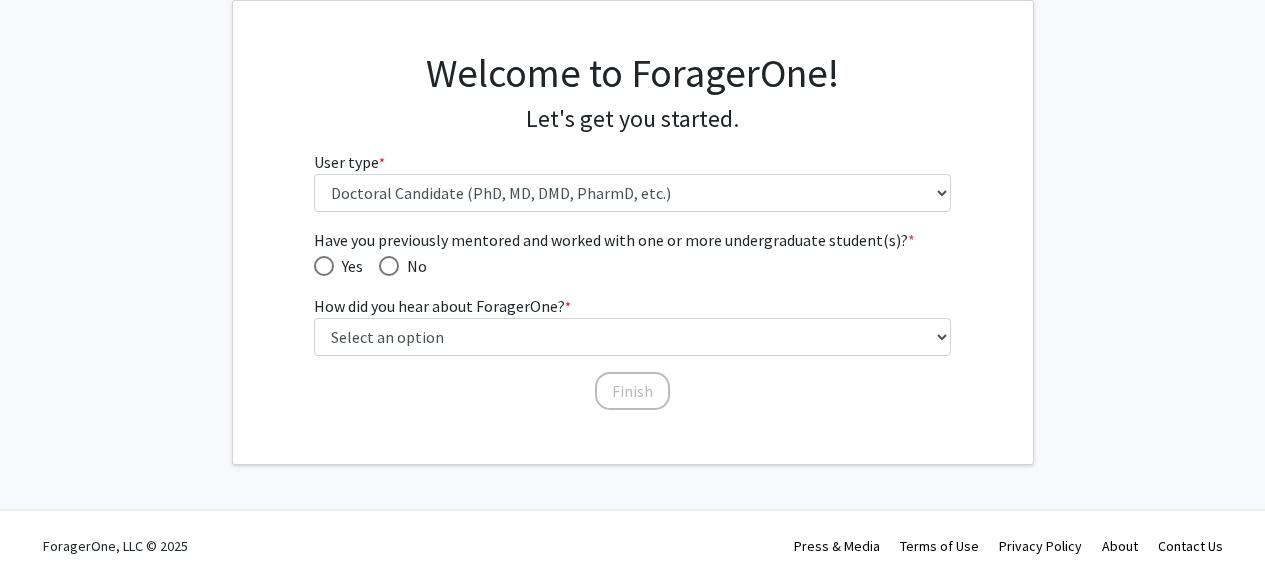 click on "Yes" at bounding box center (348, 266) 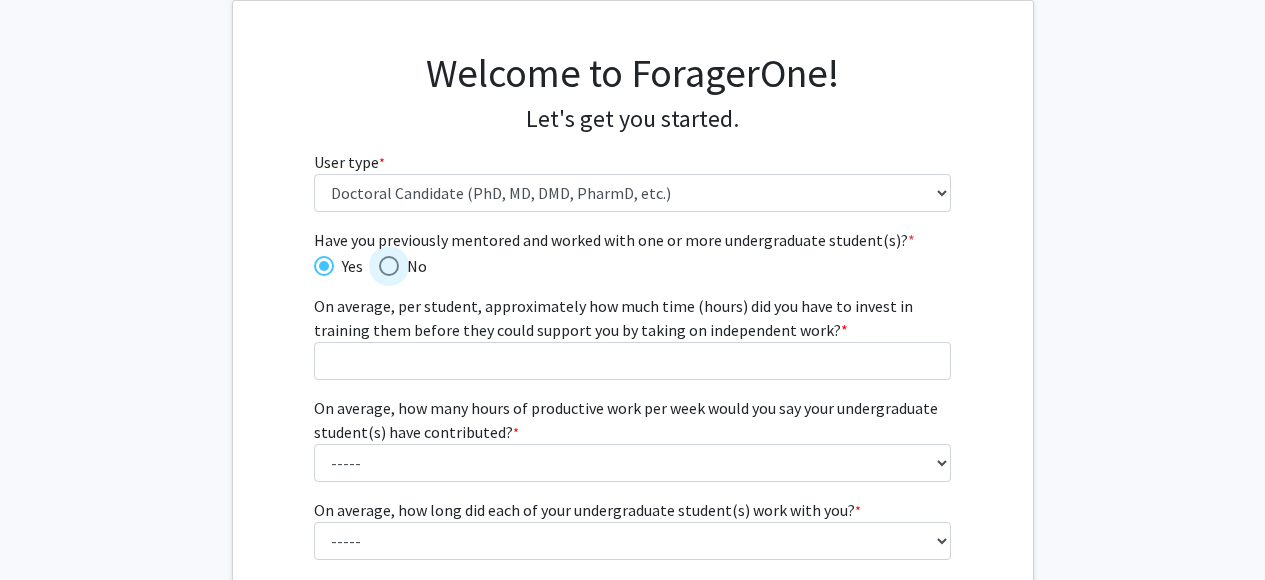 click at bounding box center (389, 266) 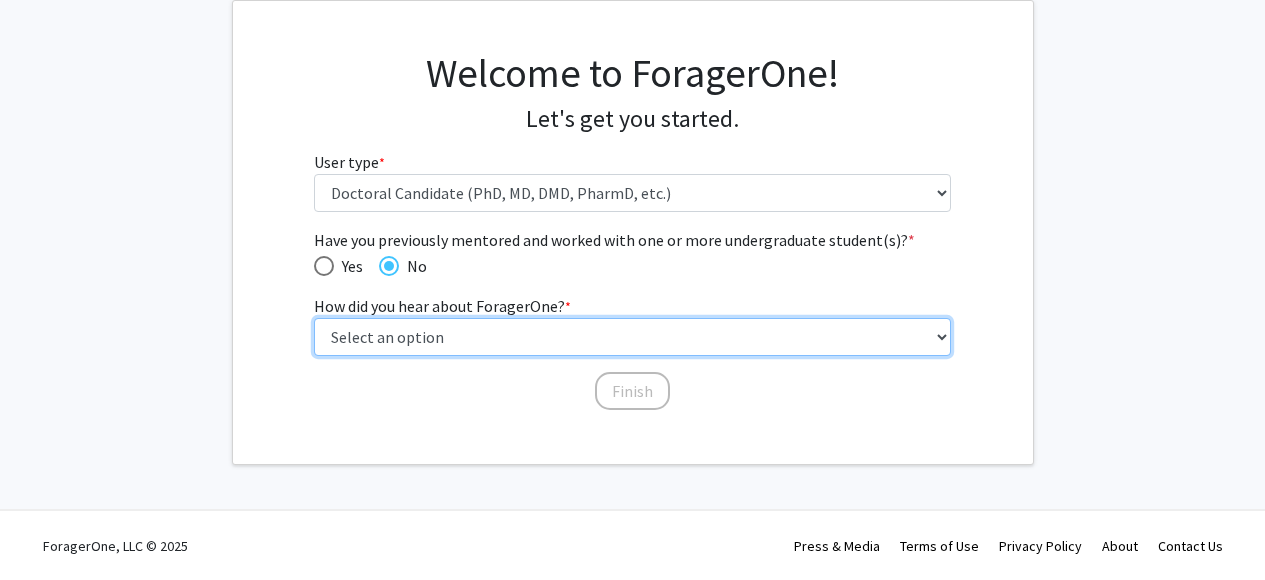 click on "Select an option  Peer/student recommendation   Faculty/staff recommendation   University website   University email or newsletter   Other" at bounding box center (632, 337) 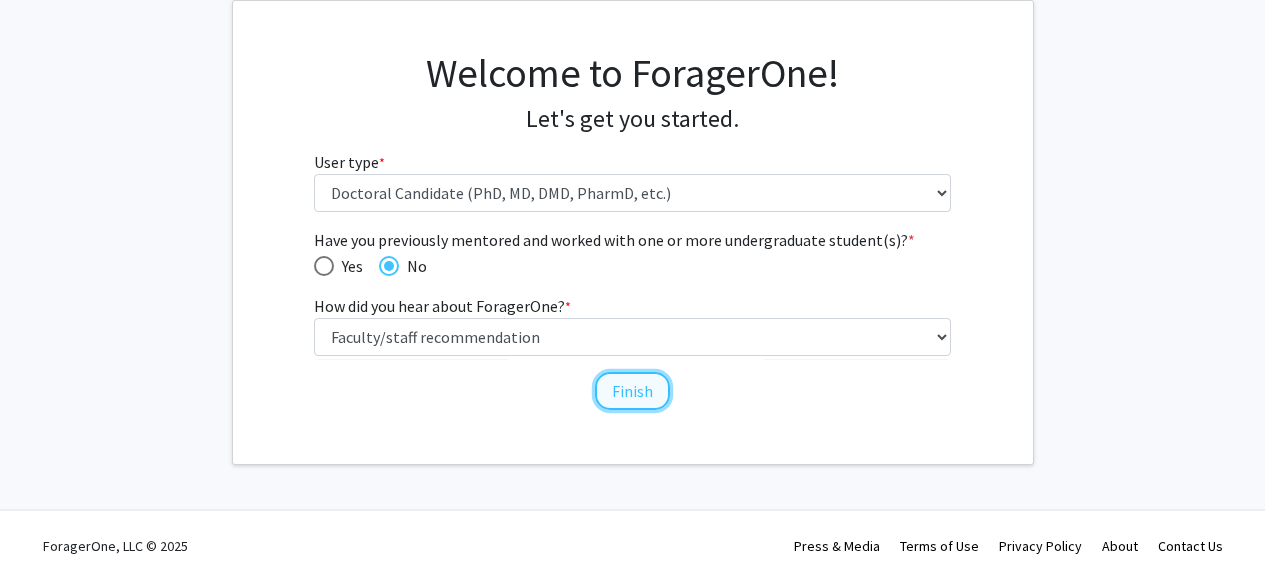 click on "Finish" 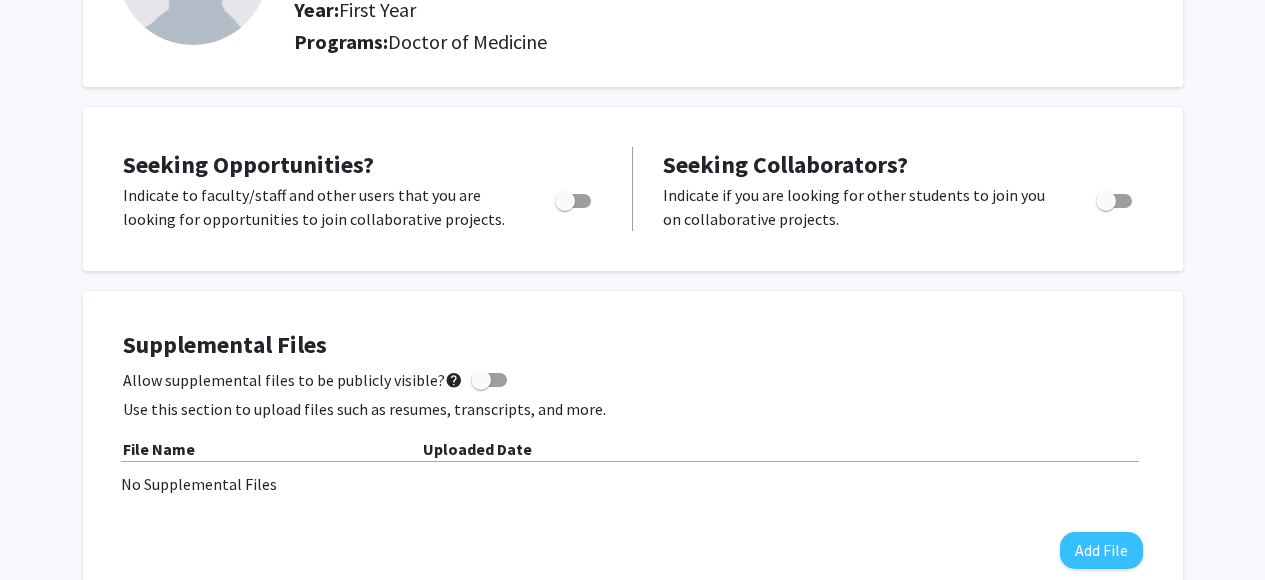 scroll, scrollTop: 0, scrollLeft: 0, axis: both 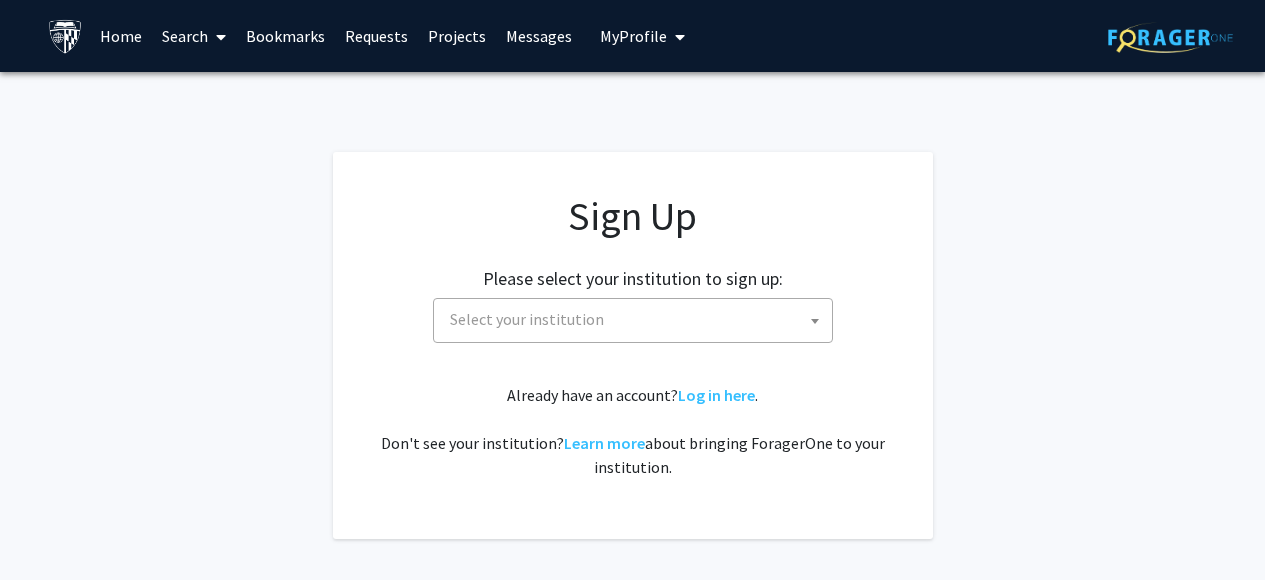 click on "Select your institution" at bounding box center [637, 319] 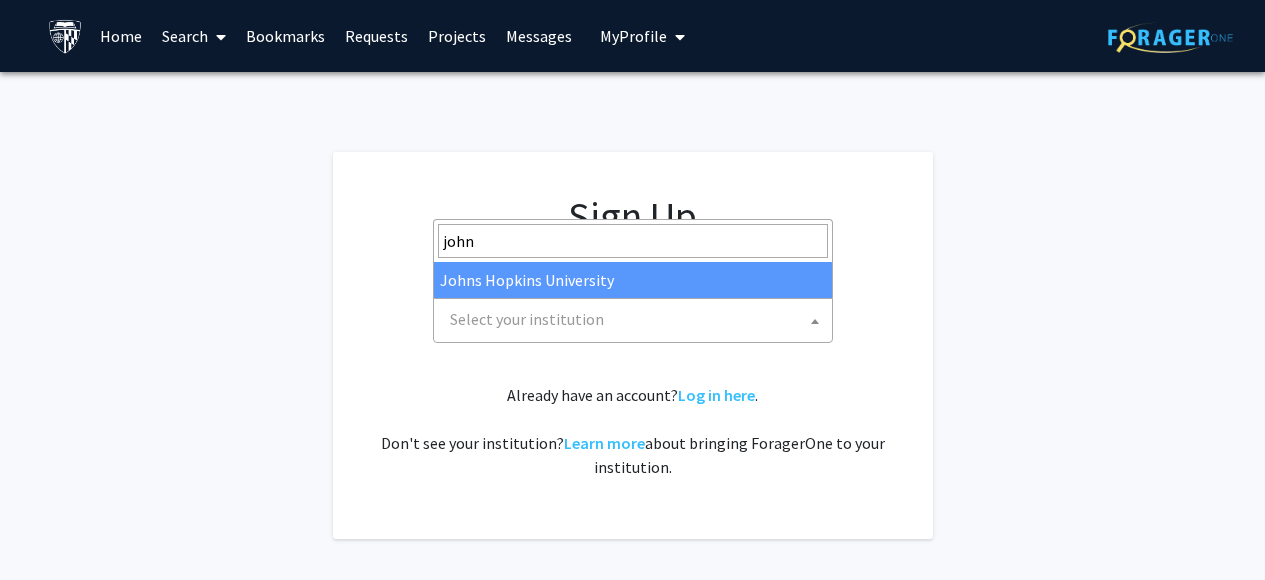 type on "john" 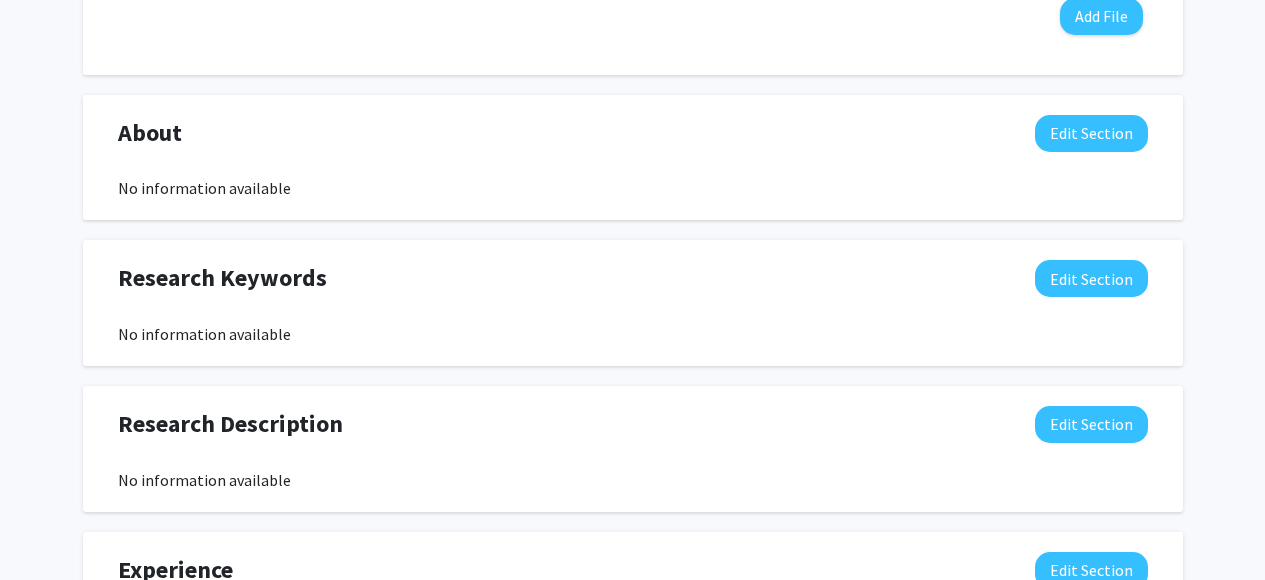 scroll, scrollTop: 0, scrollLeft: 0, axis: both 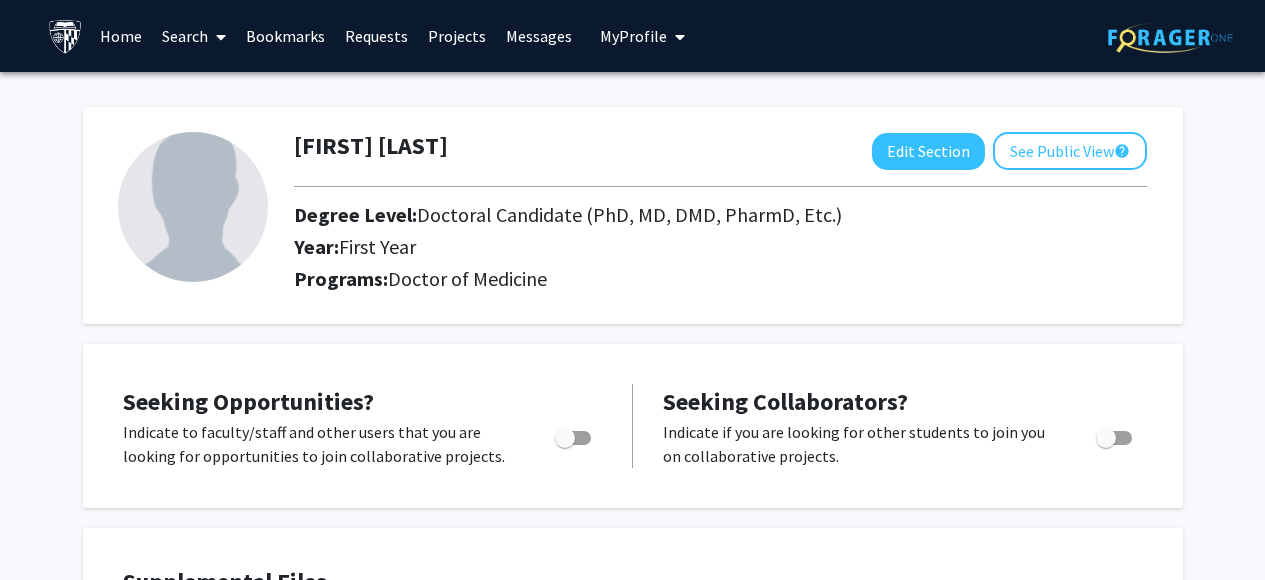click at bounding box center [676, 37] 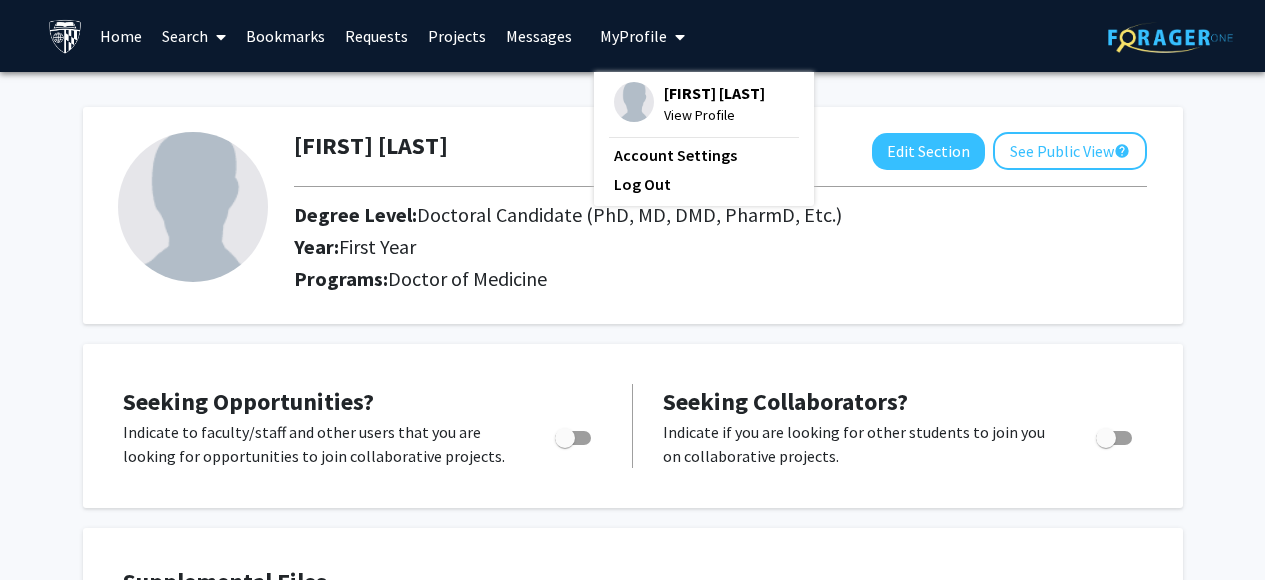 click on "Search" at bounding box center [194, 36] 